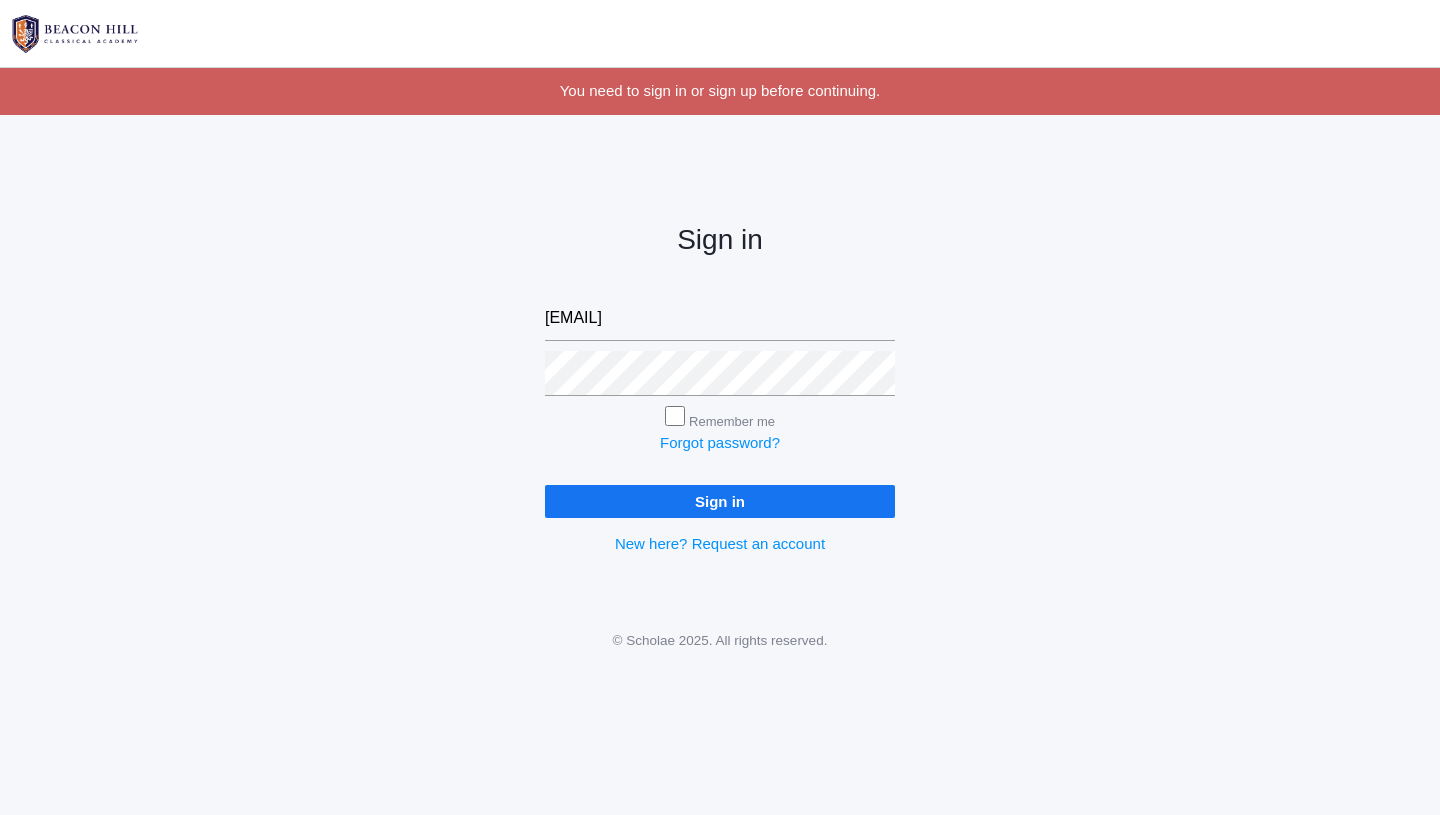 scroll, scrollTop: 0, scrollLeft: 0, axis: both 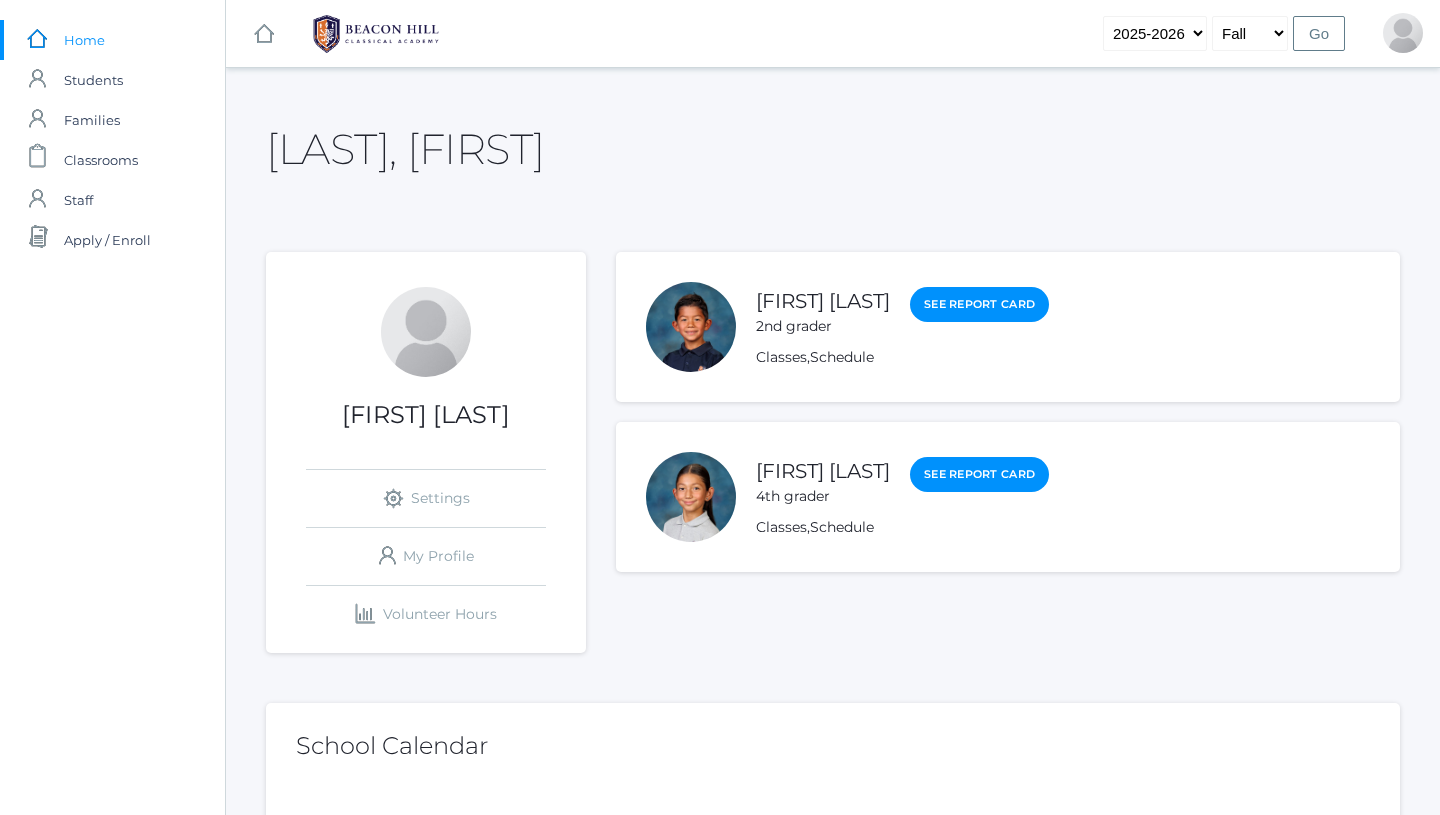 click at bounding box center (691, 497) 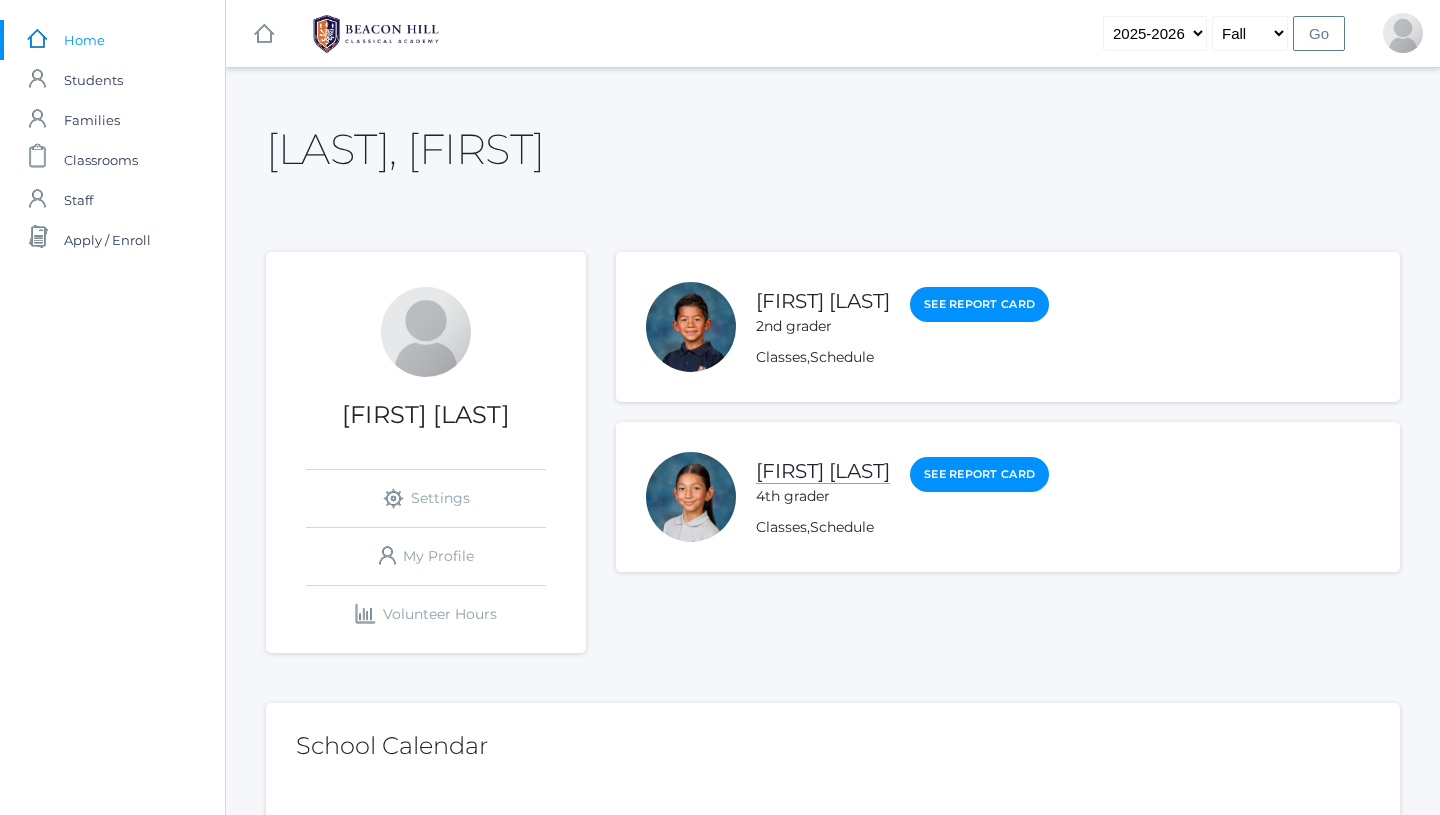 click on "[FIRST] [LAST]" at bounding box center (823, 471) 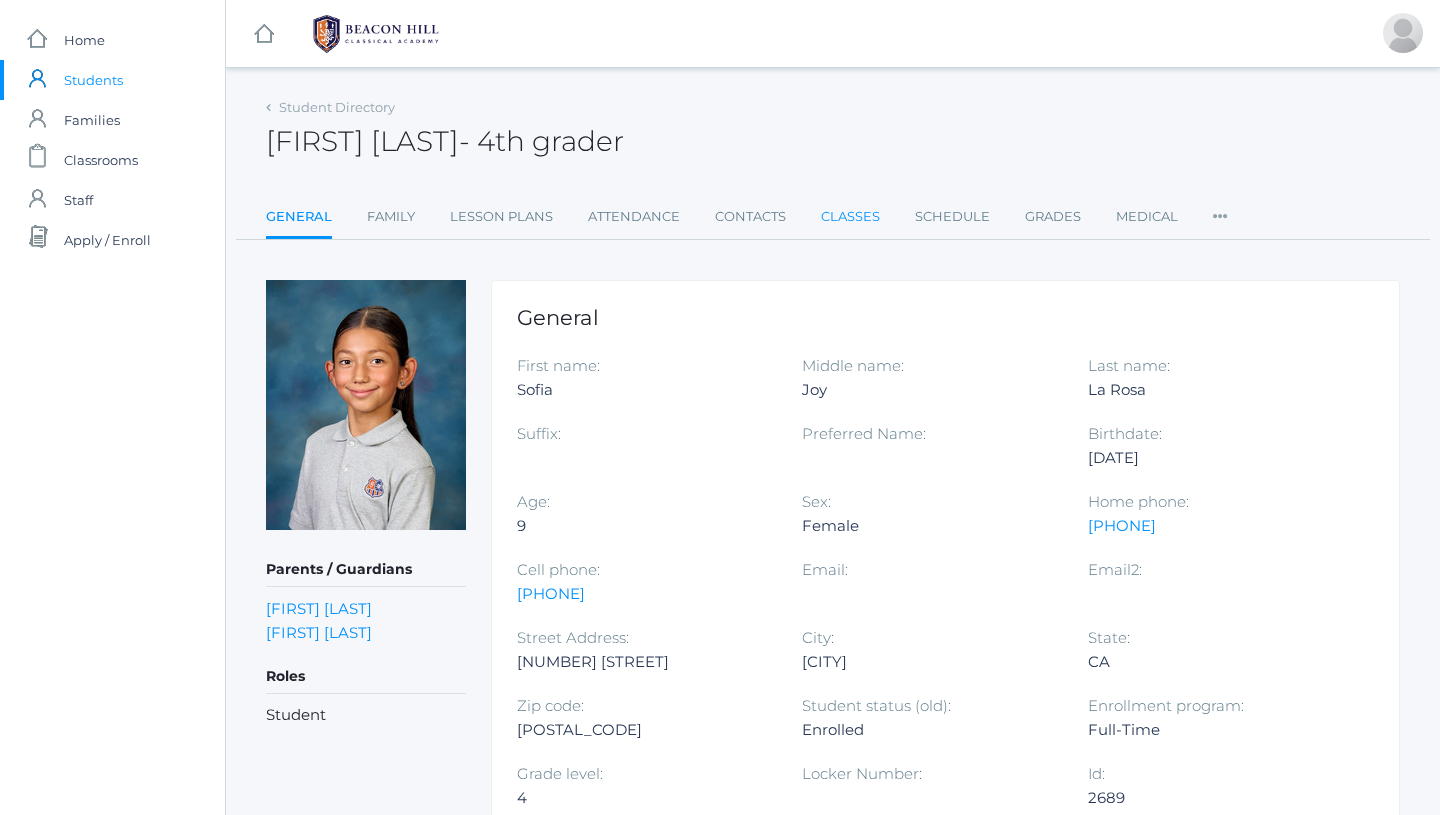 click on "Classes" at bounding box center (850, 217) 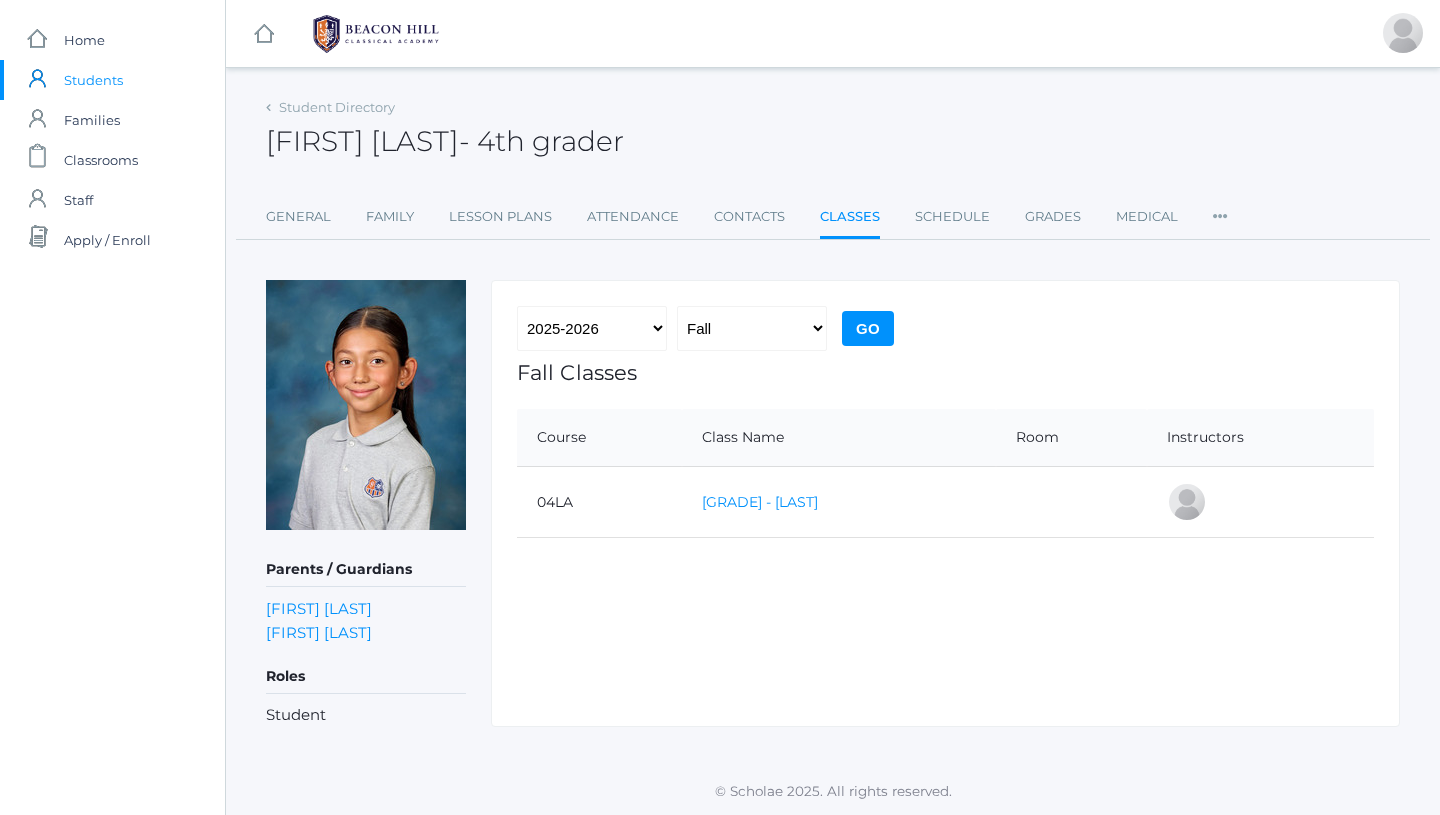 click on "[GRADE] - [LAST]" at bounding box center [760, 502] 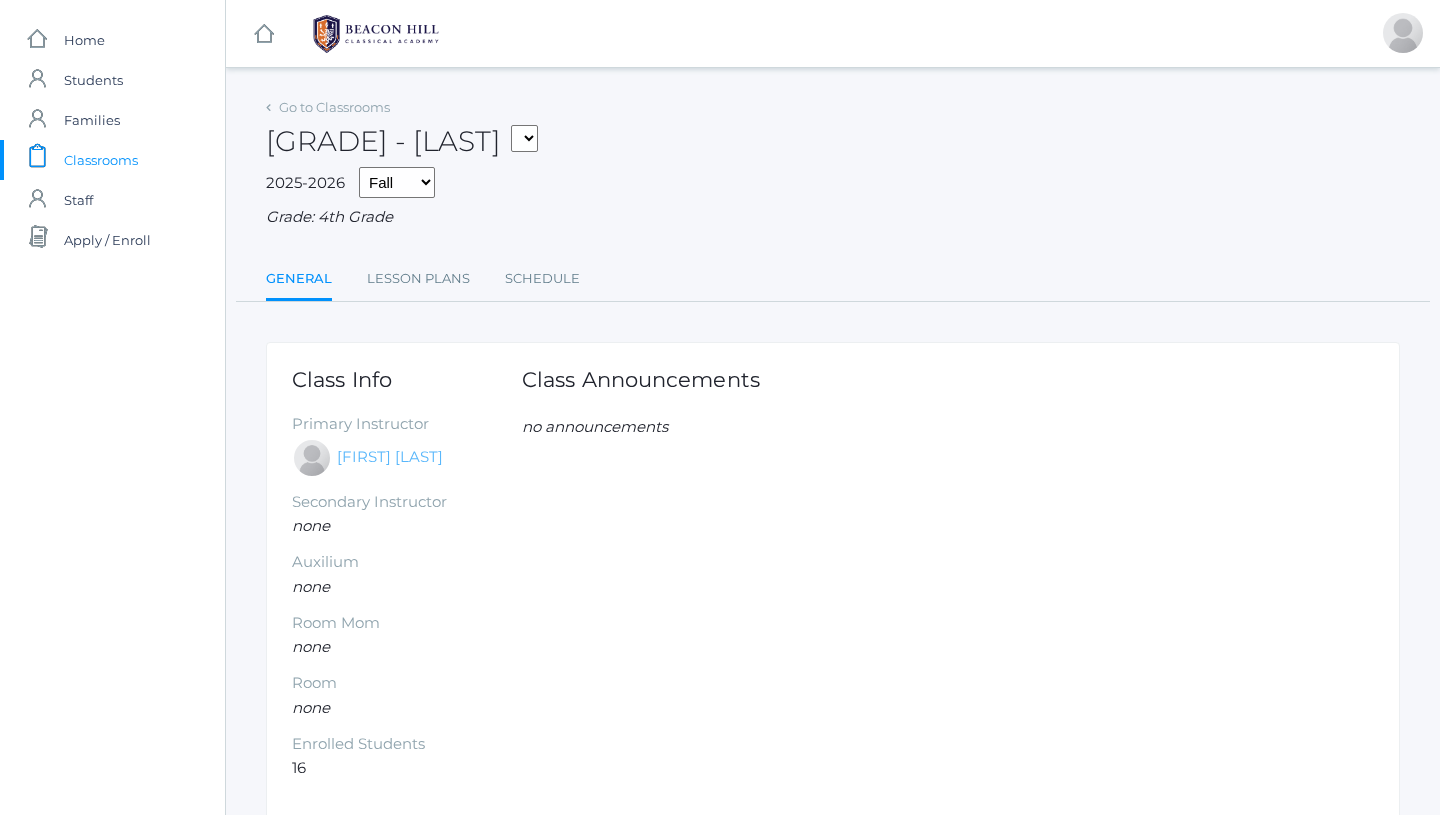 click on "[FIRST] [LAST]" at bounding box center (390, 457) 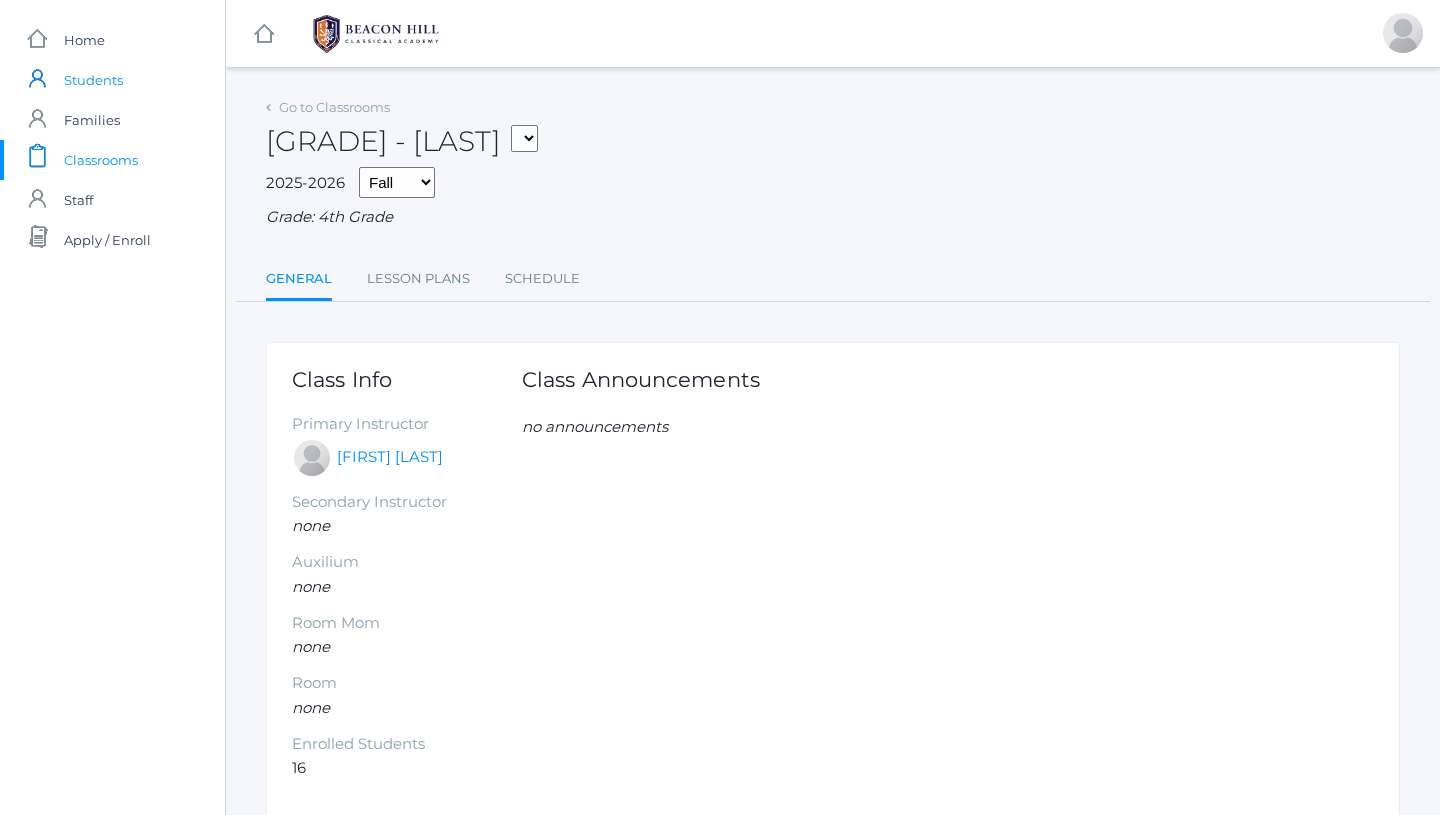 click on "Students" at bounding box center (93, 80) 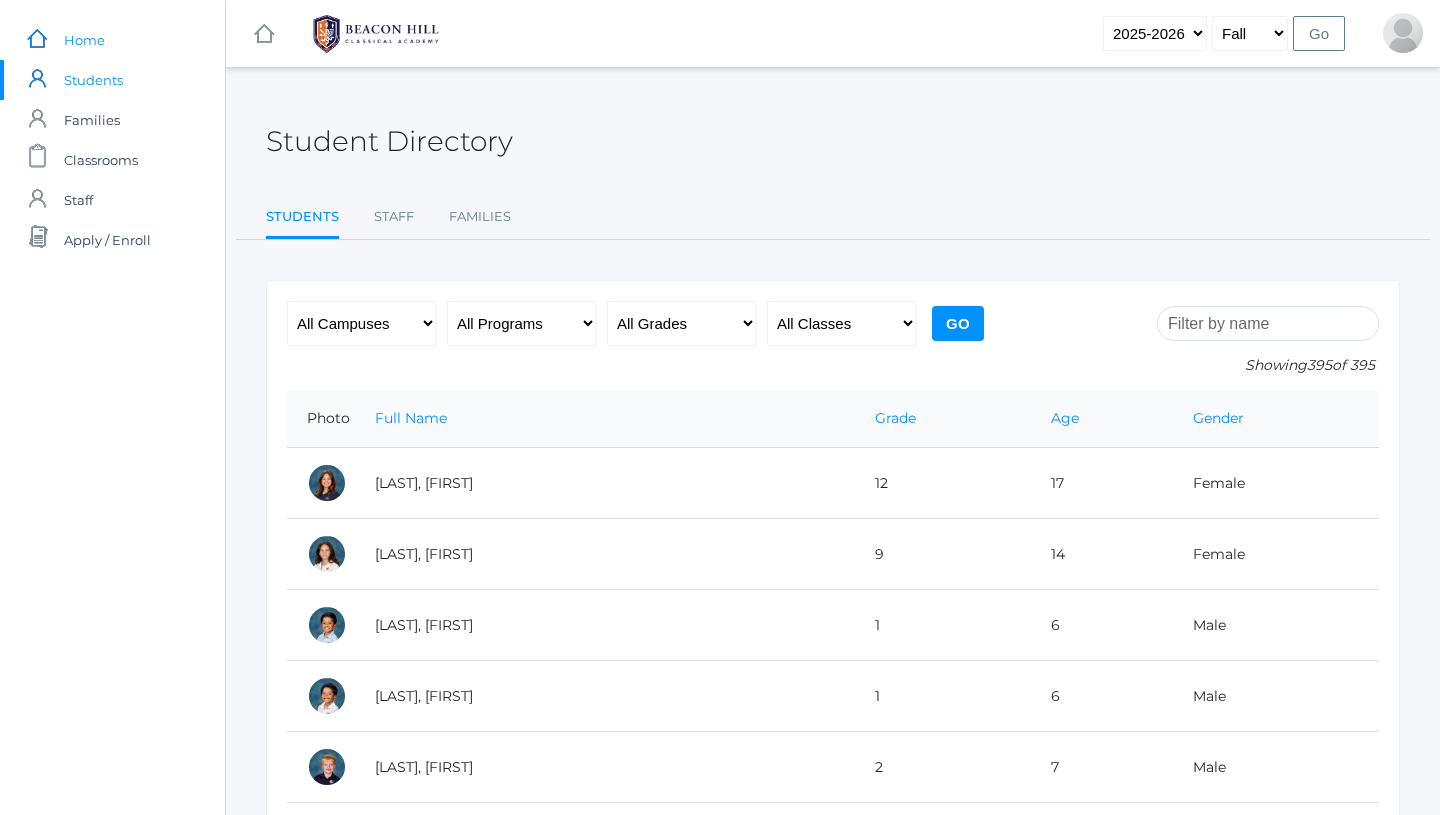click on "Home" at bounding box center (84, 40) 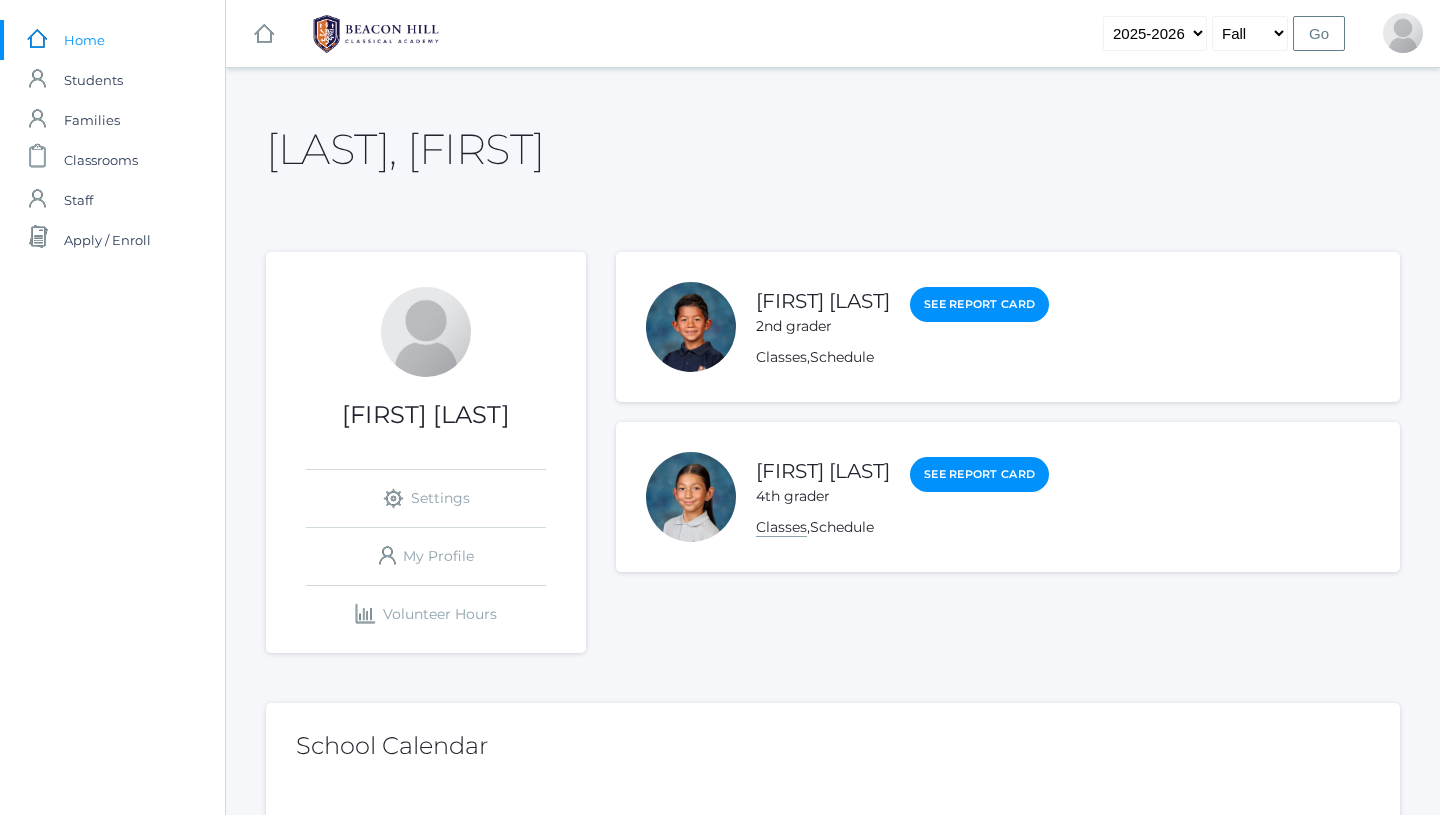 click on "Classes" at bounding box center (781, 527) 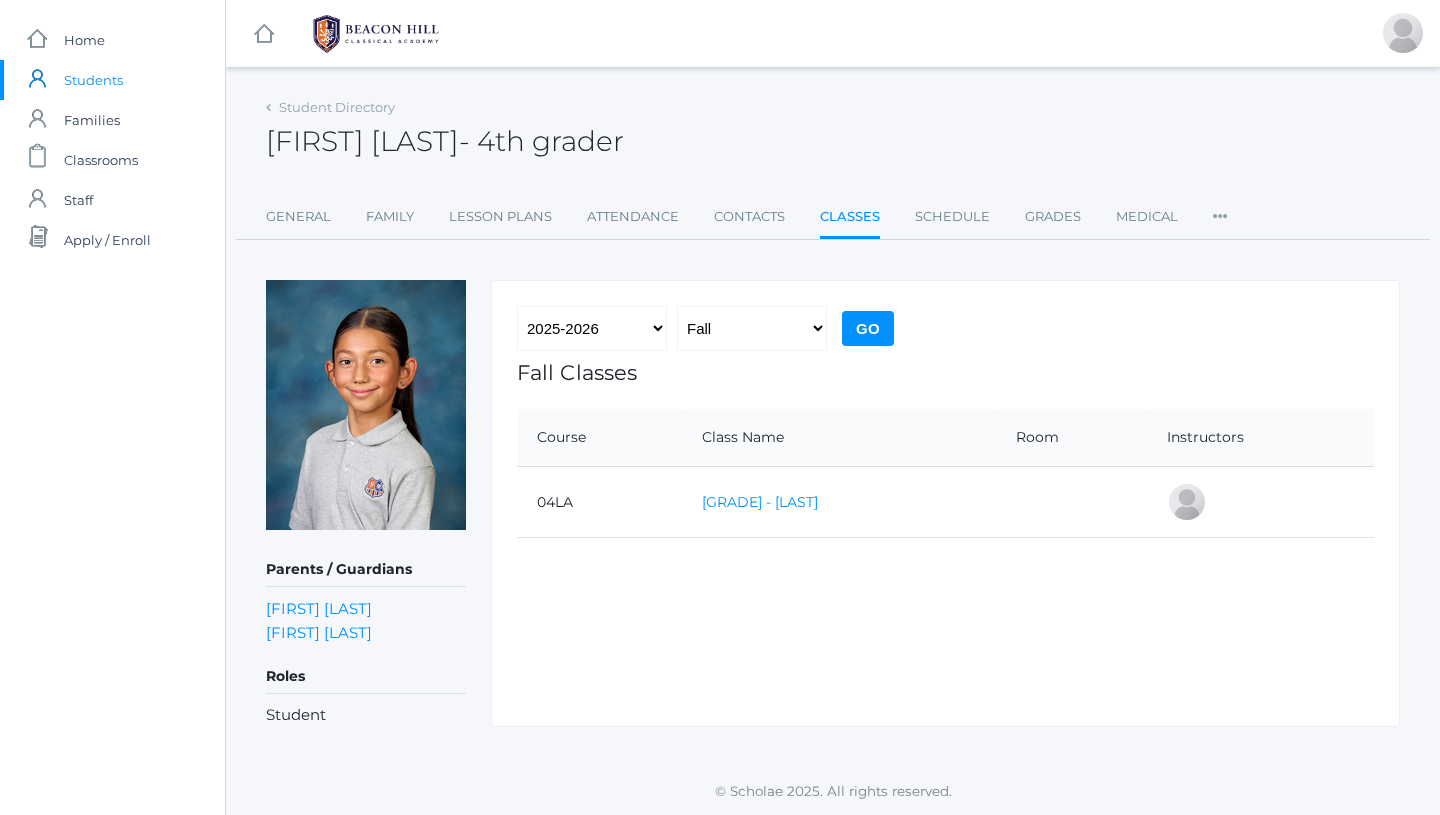 click on "[GRADE] - [LAST]" at bounding box center [760, 502] 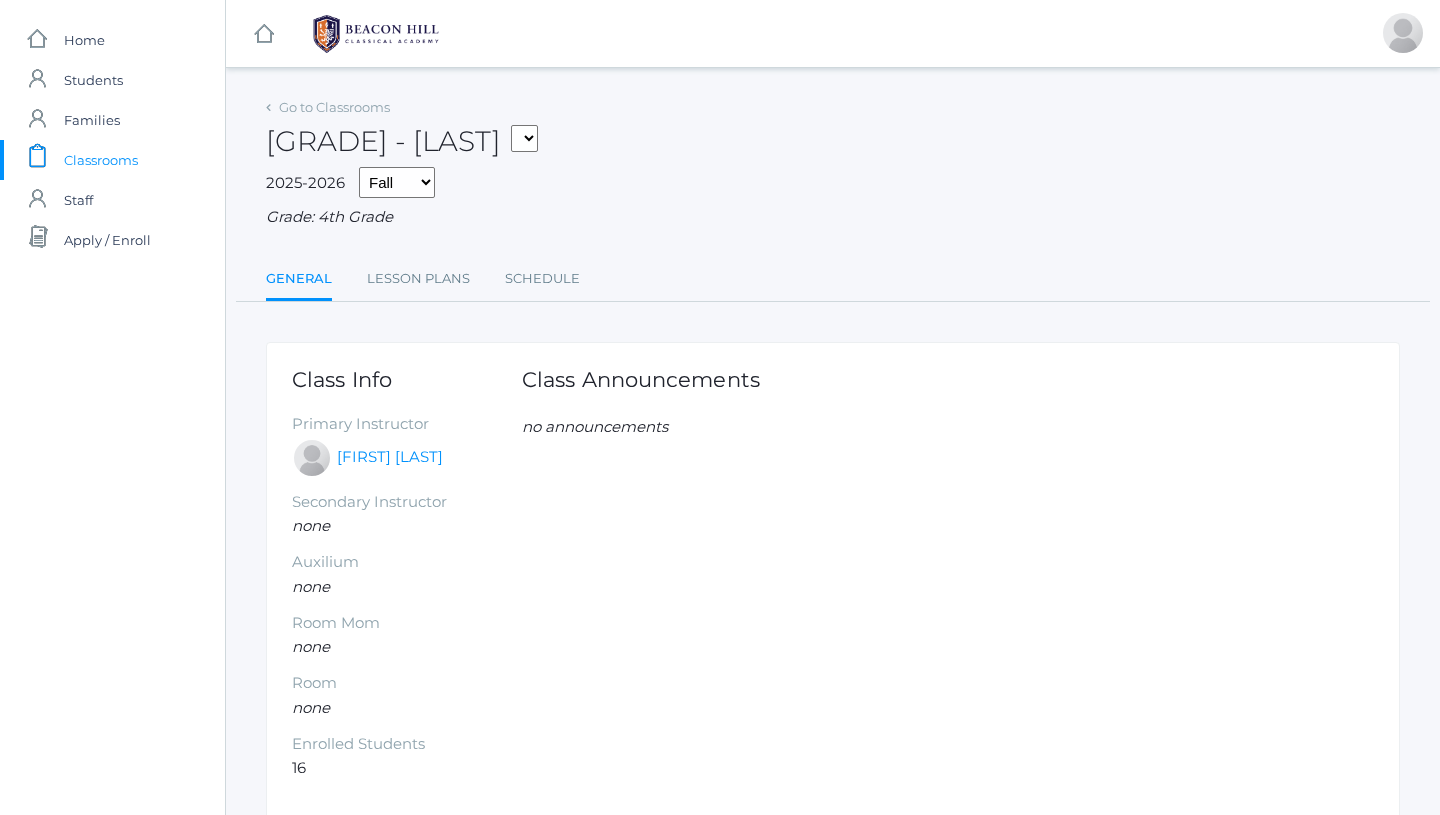 scroll, scrollTop: 4, scrollLeft: 0, axis: vertical 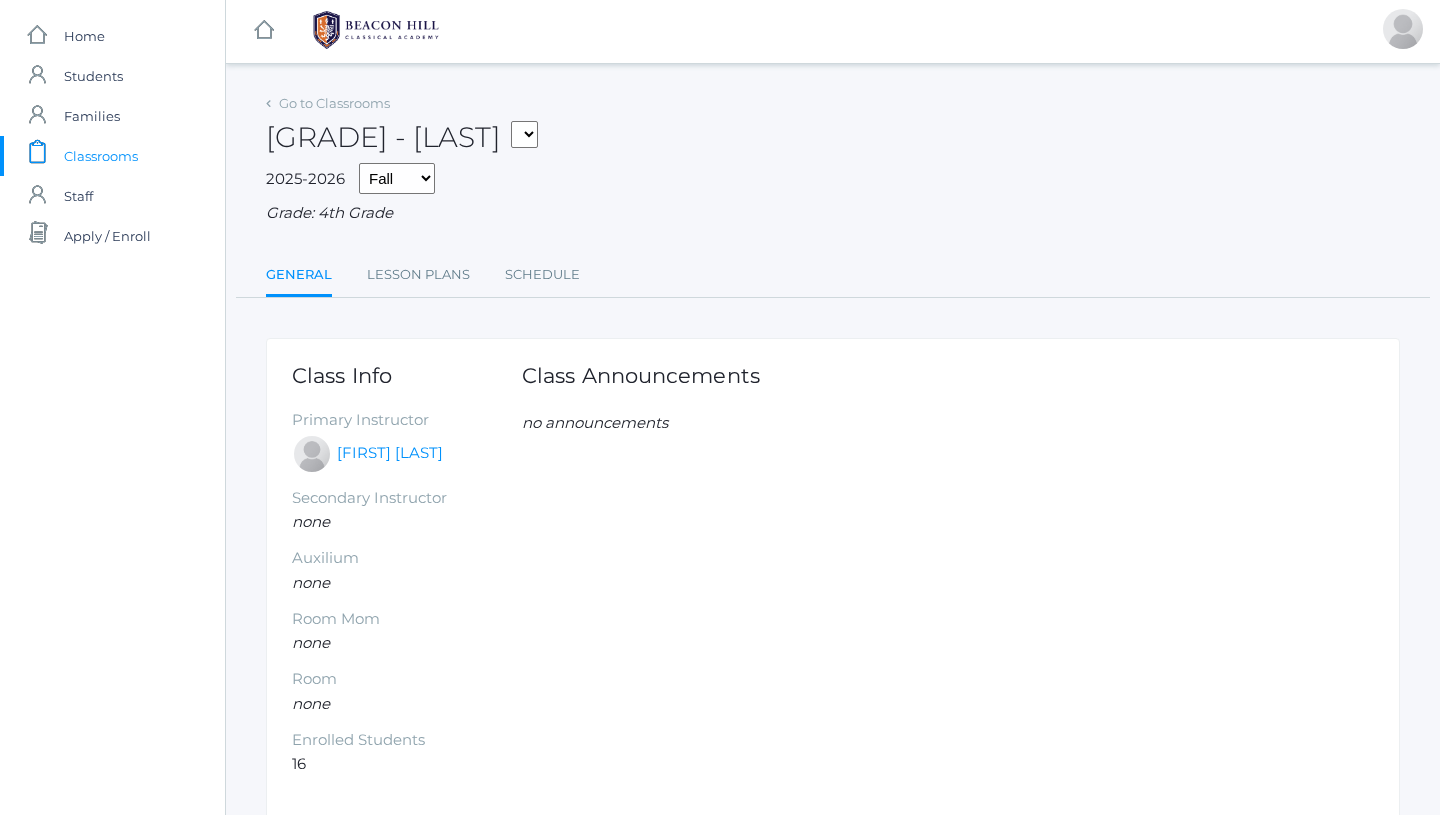 click on "Fourth Grade - [LAST]
Second Grade - [LAST]
Fourth Grade - [LAST]" at bounding box center (402, 137) 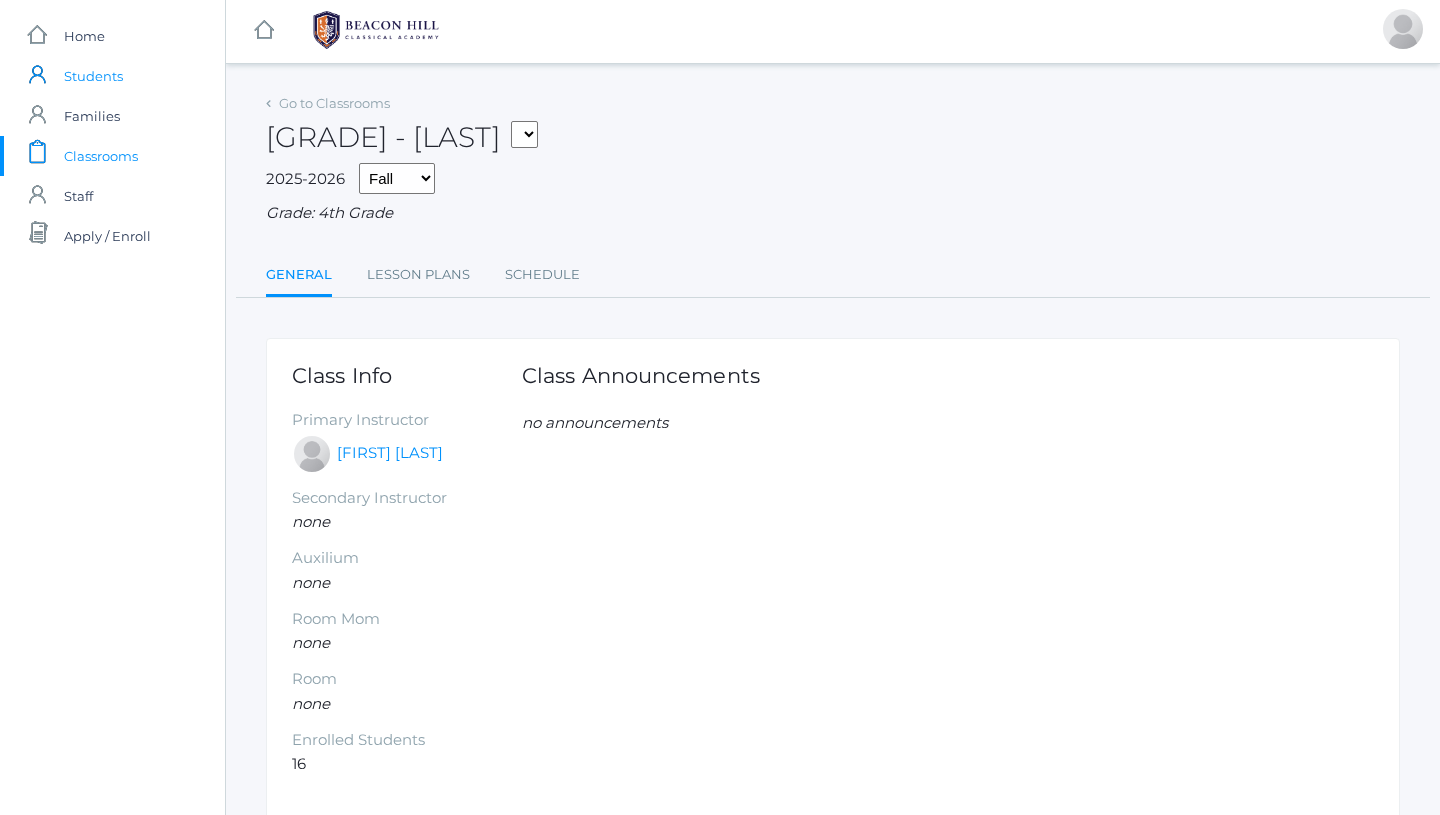 click on "icons/user/plain
Created with Sketch.
Students" at bounding box center (112, 76) 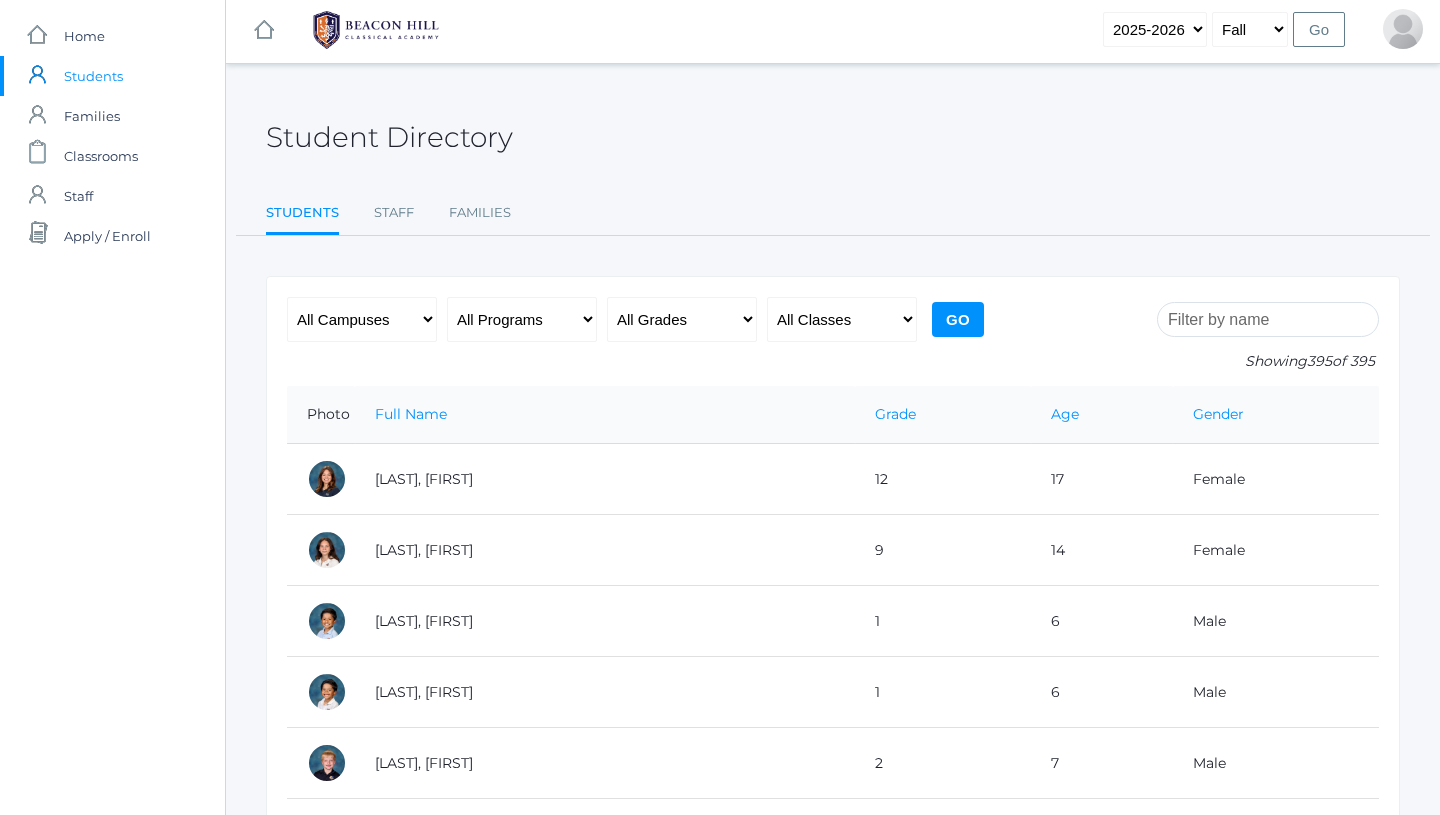 scroll, scrollTop: 0, scrollLeft: 0, axis: both 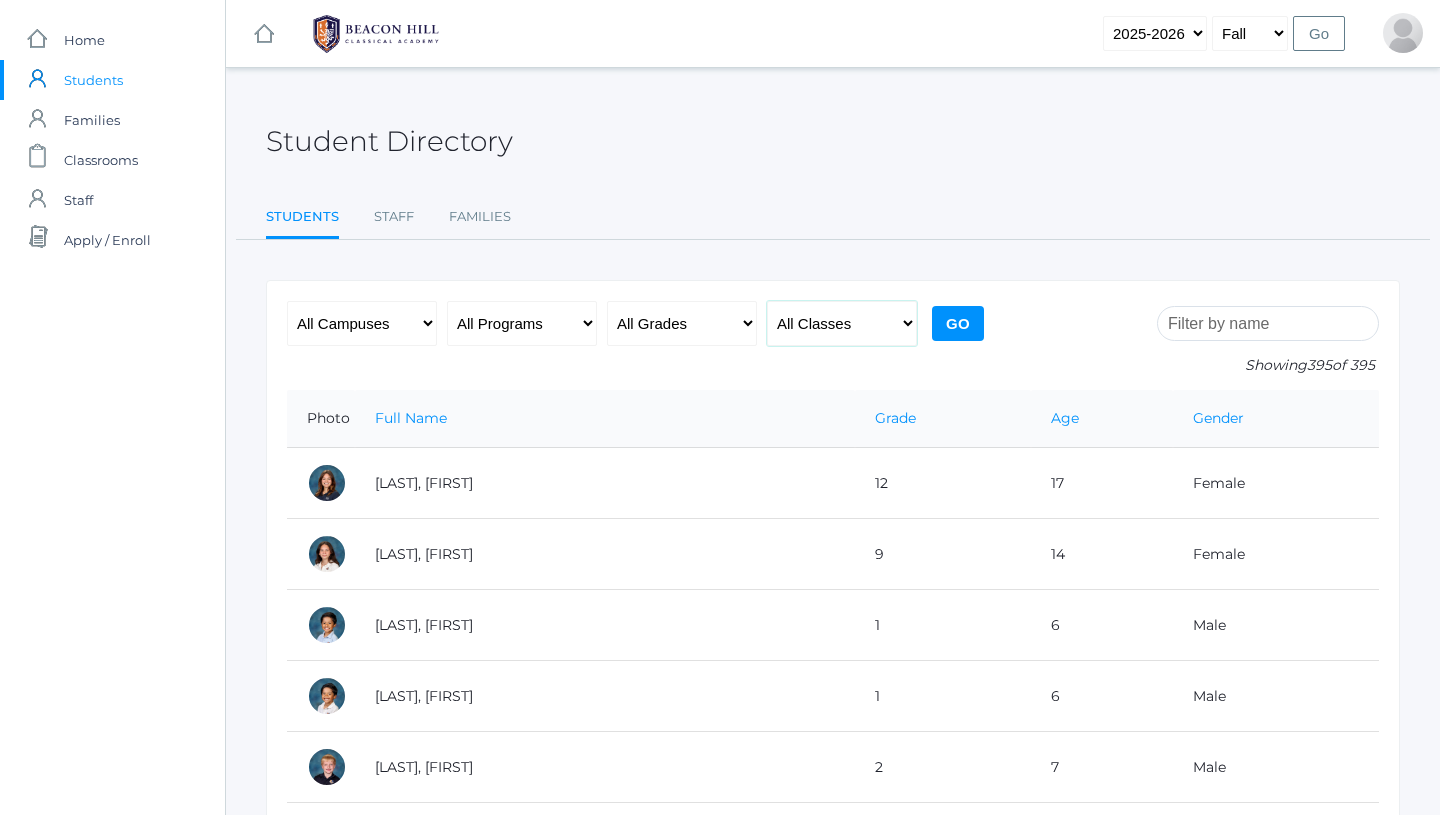 click on "All Classes
Grammar
- *KIND - Kindergarten AM
- *KIND - Kindergarten PM
- *KNDC - Kinder Enrichment AM
- *KNDC - Kinder Enrichment PM
- 01LA - First Grade [LAST]
- 01LA - First Grade [LAST]
- 02LA - Second Grade [LAST]
- 02LA - Second Grade [LAST]
- 03LA - Third Grade [LAST]
- 03LA - Third Grade [LAST]
- 04LA - Fourth Grade [LAST]
- 04LA - Fourth Grade [LAST]
- 05ART - Art 5 [LAST]
- 05ART - Art 5 [LAST]
- 05CITIZEN - Citizenship and Stewardship 5 [LAST]
- 05CITIZEN - Citizenship and Stewardship 5 [LAST]
- 05LA - Language Arts 5 [LAST]
- 05LA - Language Arts 5 [LAST]
- 05LATIN - Latin 5 [LAST]
- 05LATIN - Latin 5 [LAST]
- 05MATH - Mathematics 5 [LAST]
- 05MATH - Mathematics 5 [LAST]
- 05SCI - Science 5 [LAST]" at bounding box center [842, 323] 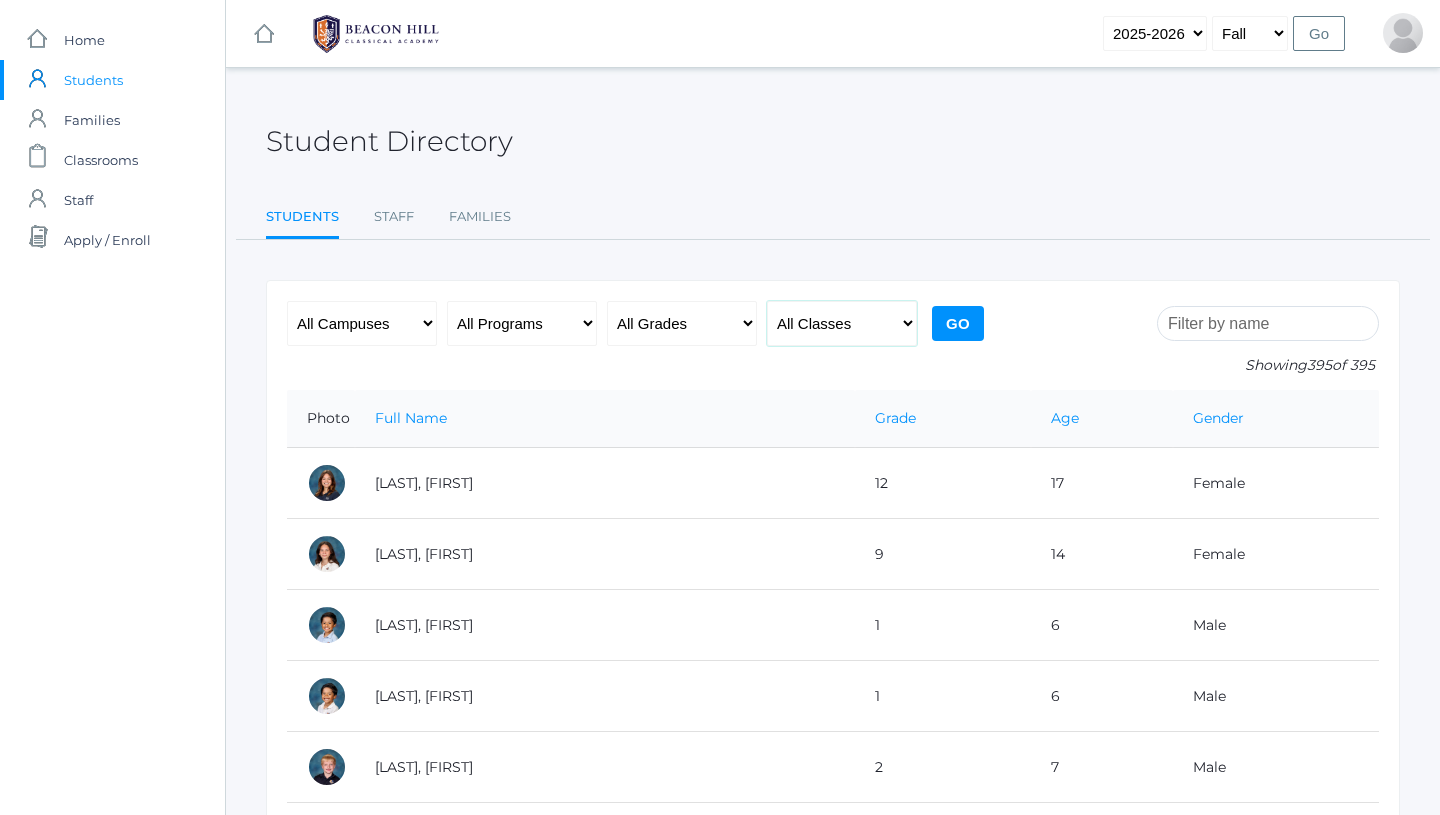 select on "[YEAR]" 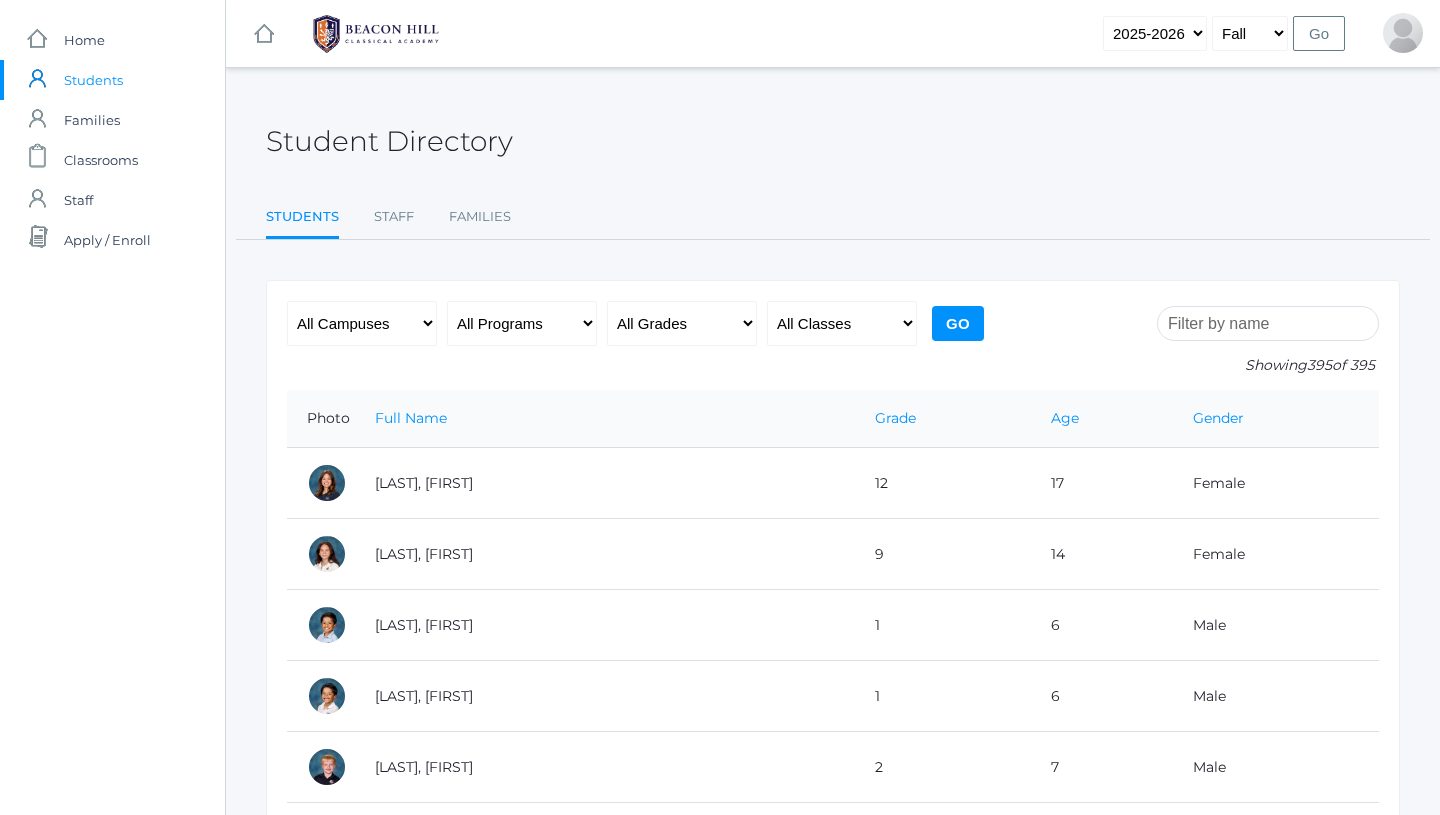 click on "Go" at bounding box center (958, 323) 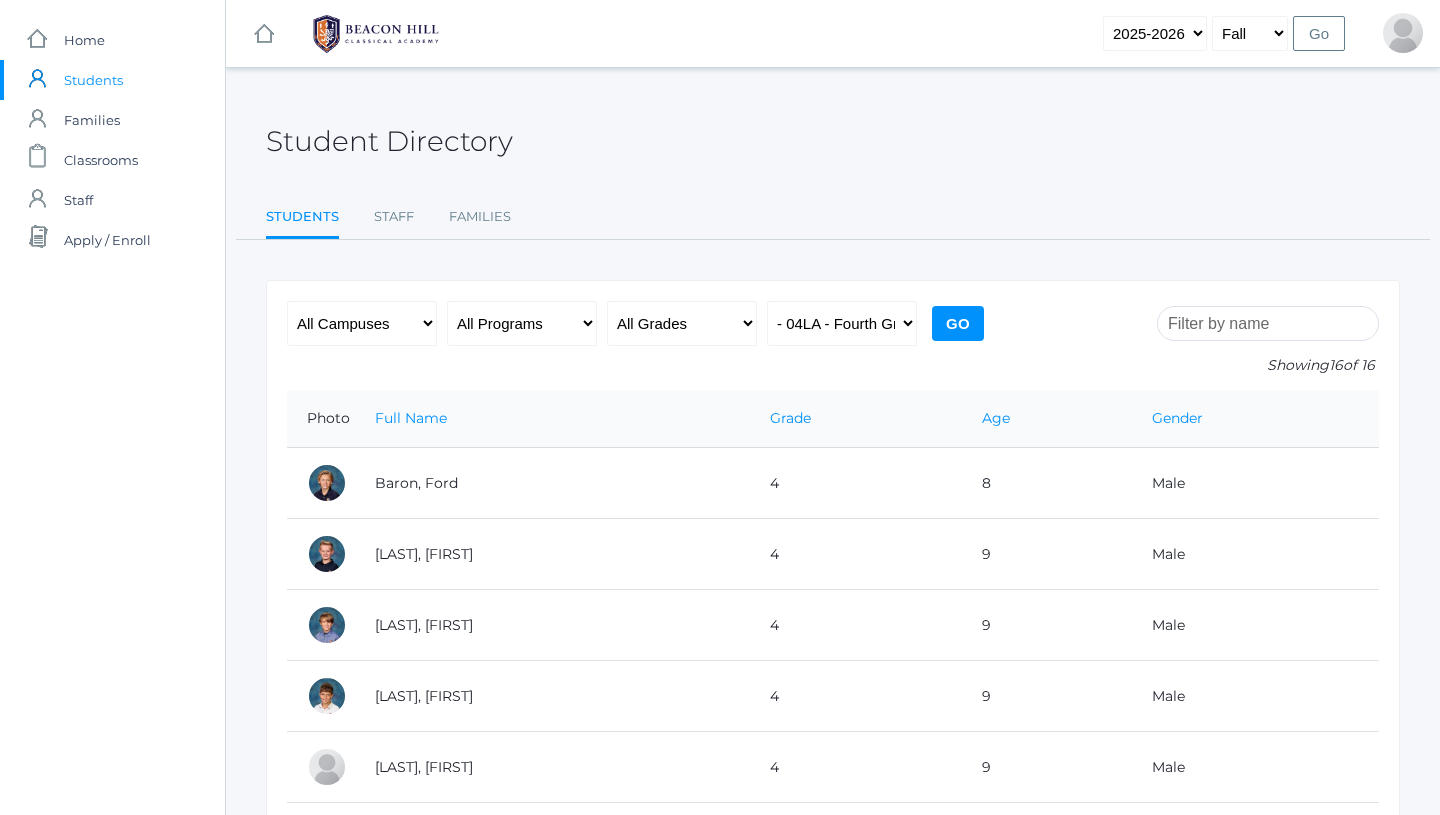 scroll, scrollTop: 0, scrollLeft: 0, axis: both 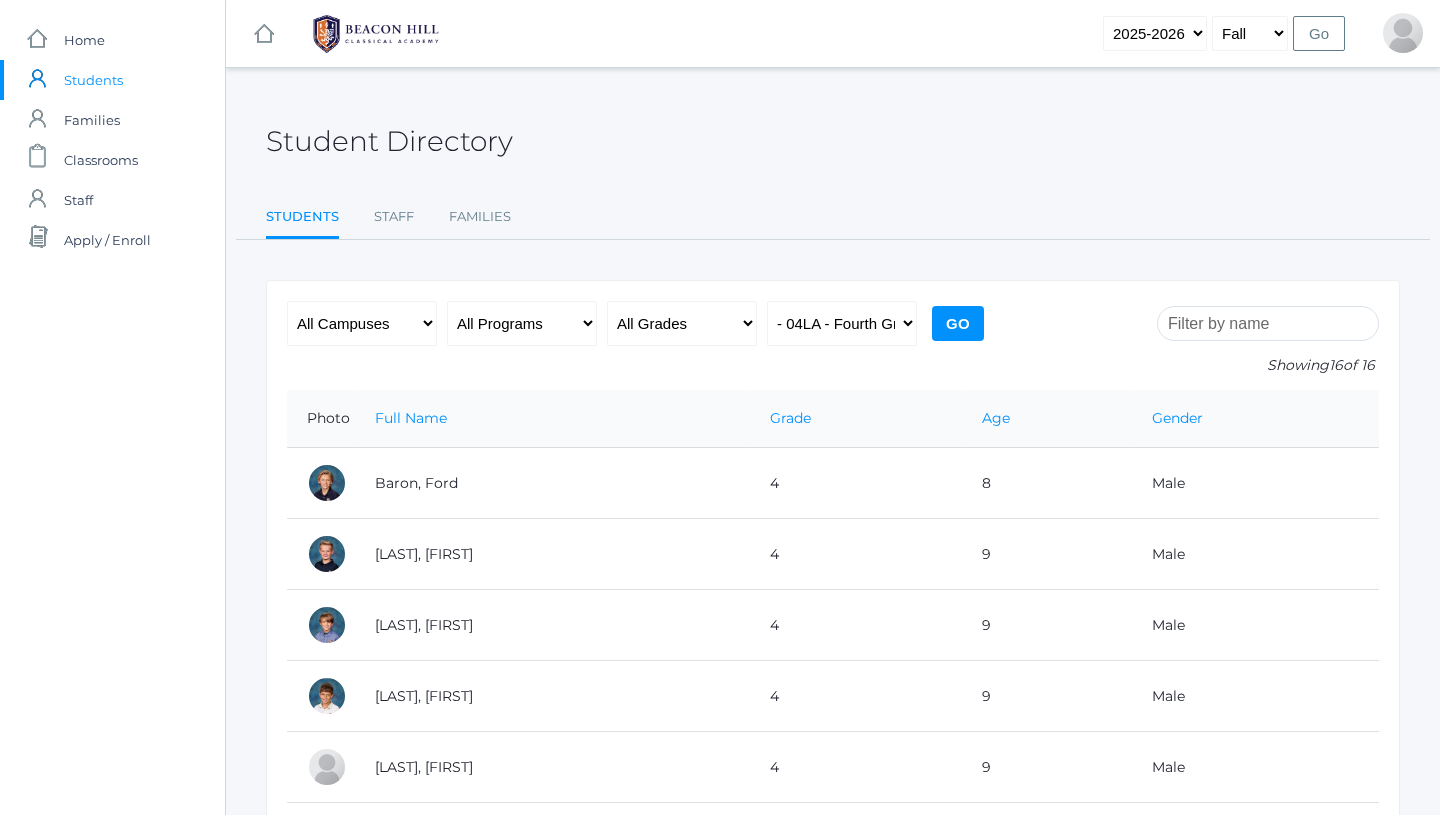 click on "Student Directory
Students
Staff
Families
Students Staff Families
Showing  16  of 16
All Campuses
Upper Campus
Lower Campus
All Programs
Full-Time
Collaborative
Four-Day
Affiliate
All Grades
Grammar
- Kindergarten
- 1st Grade
- 2nd Grade
- 3rd Grade
- 4th Grade
- 5th Grade
Logic
- 6th Grade
- 7th Grade
- 8th Grade
Rhetoric
- 9th Grade
- 10th Grade
- 11th Grade
- 12th Grade
All Classes
Grammar
- *KIND - Kindergarten AM" at bounding box center [833, 849] 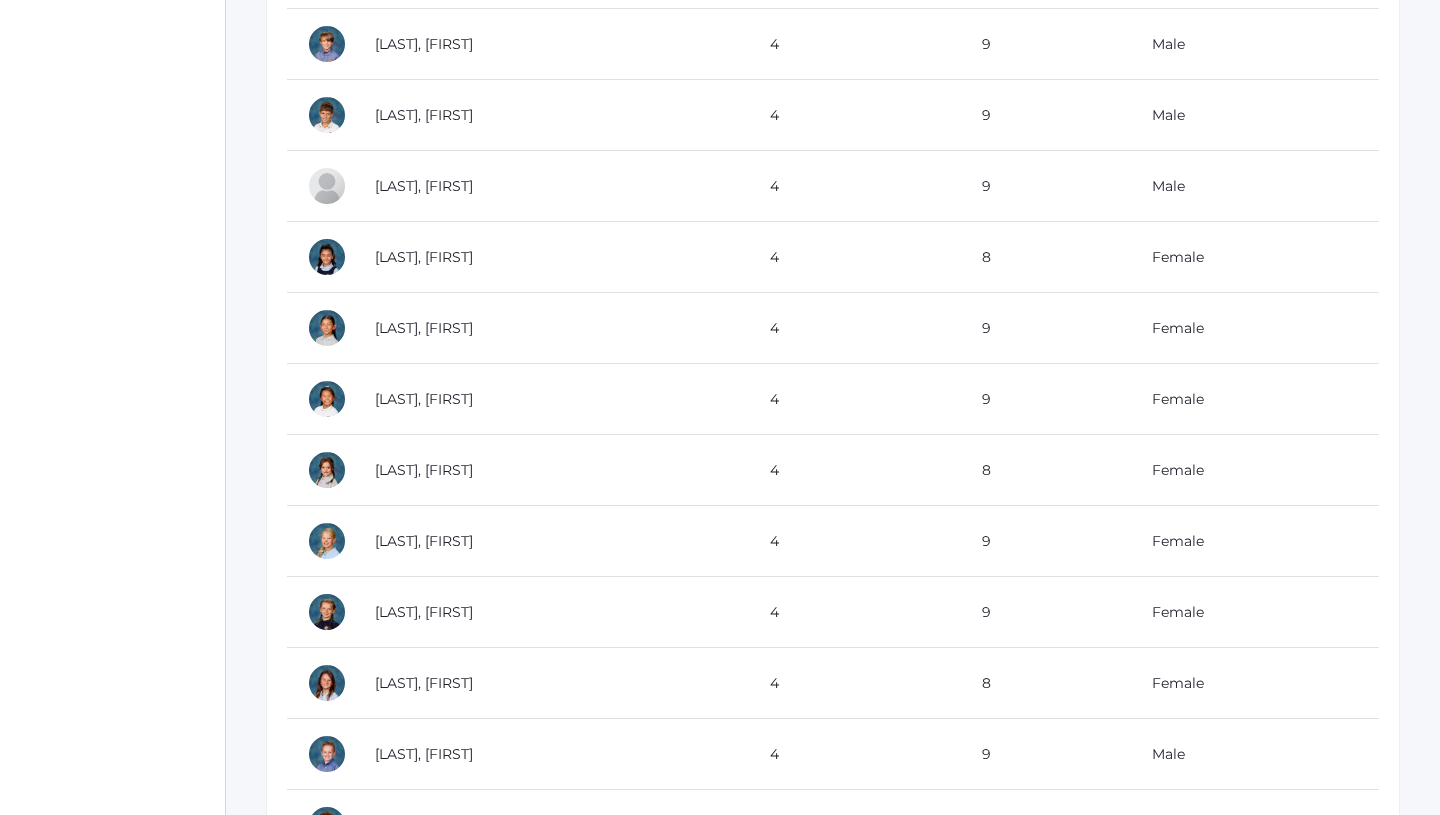 scroll, scrollTop: 583, scrollLeft: 0, axis: vertical 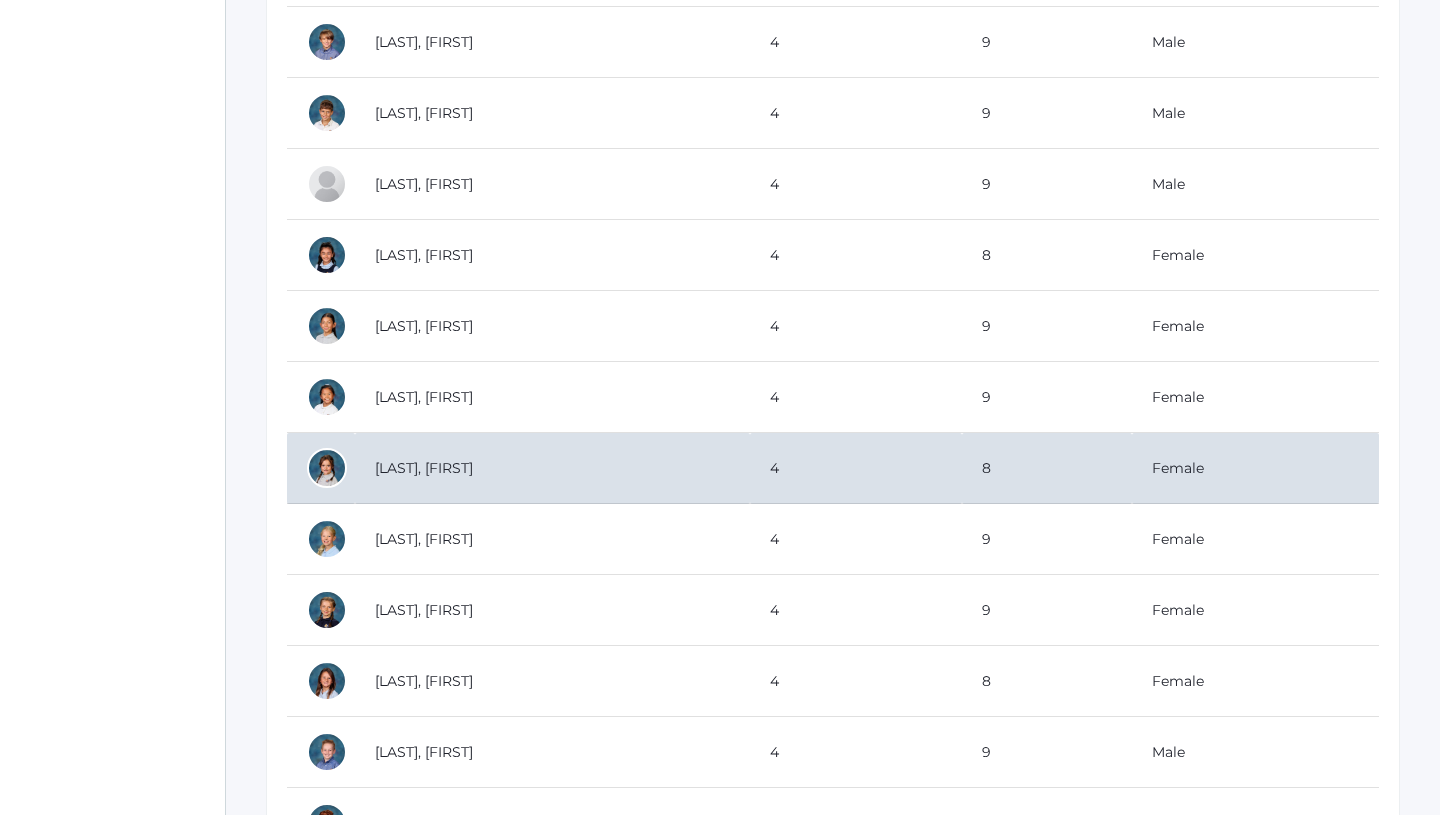 click at bounding box center (327, 468) 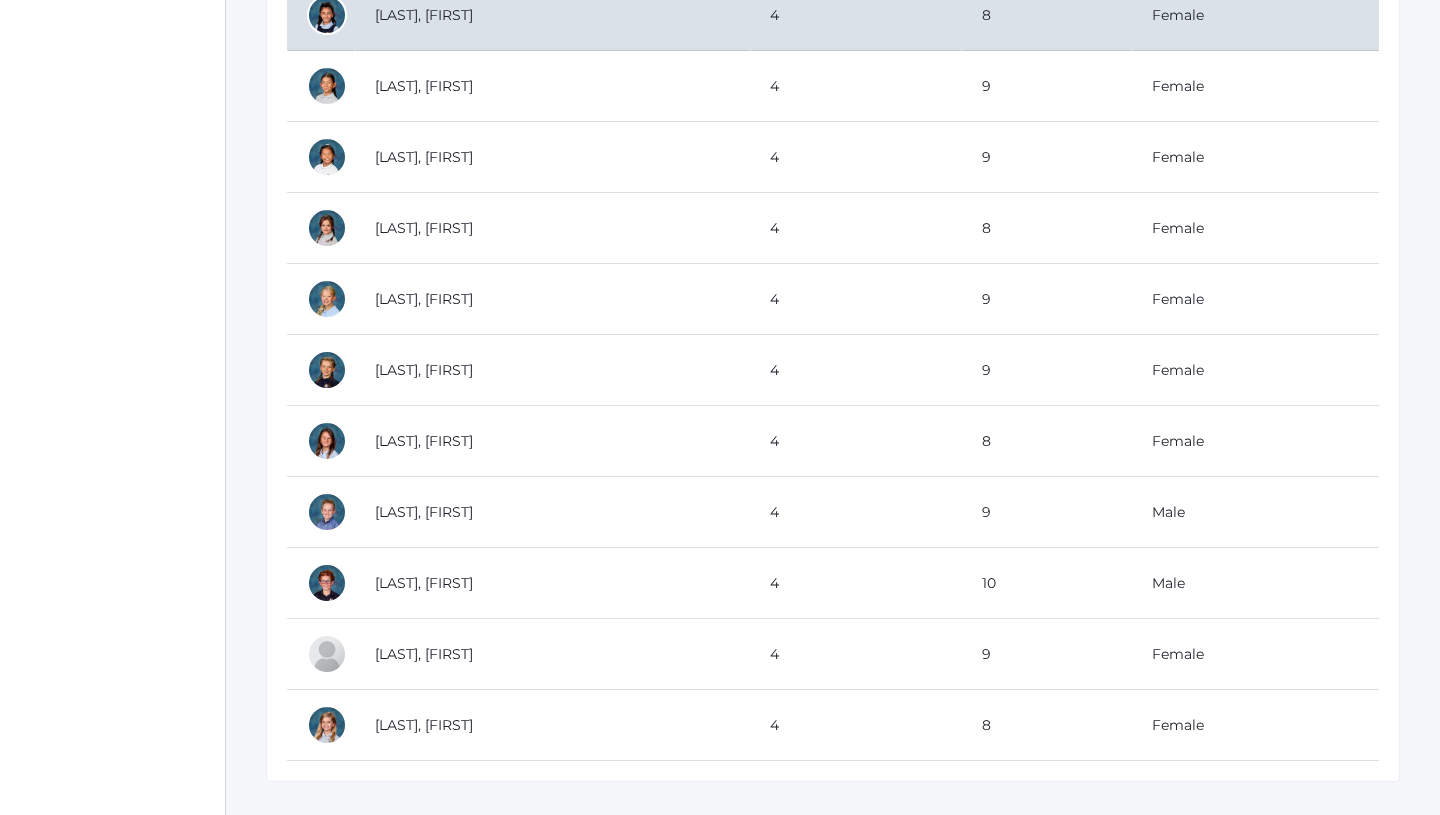 scroll, scrollTop: 863, scrollLeft: 0, axis: vertical 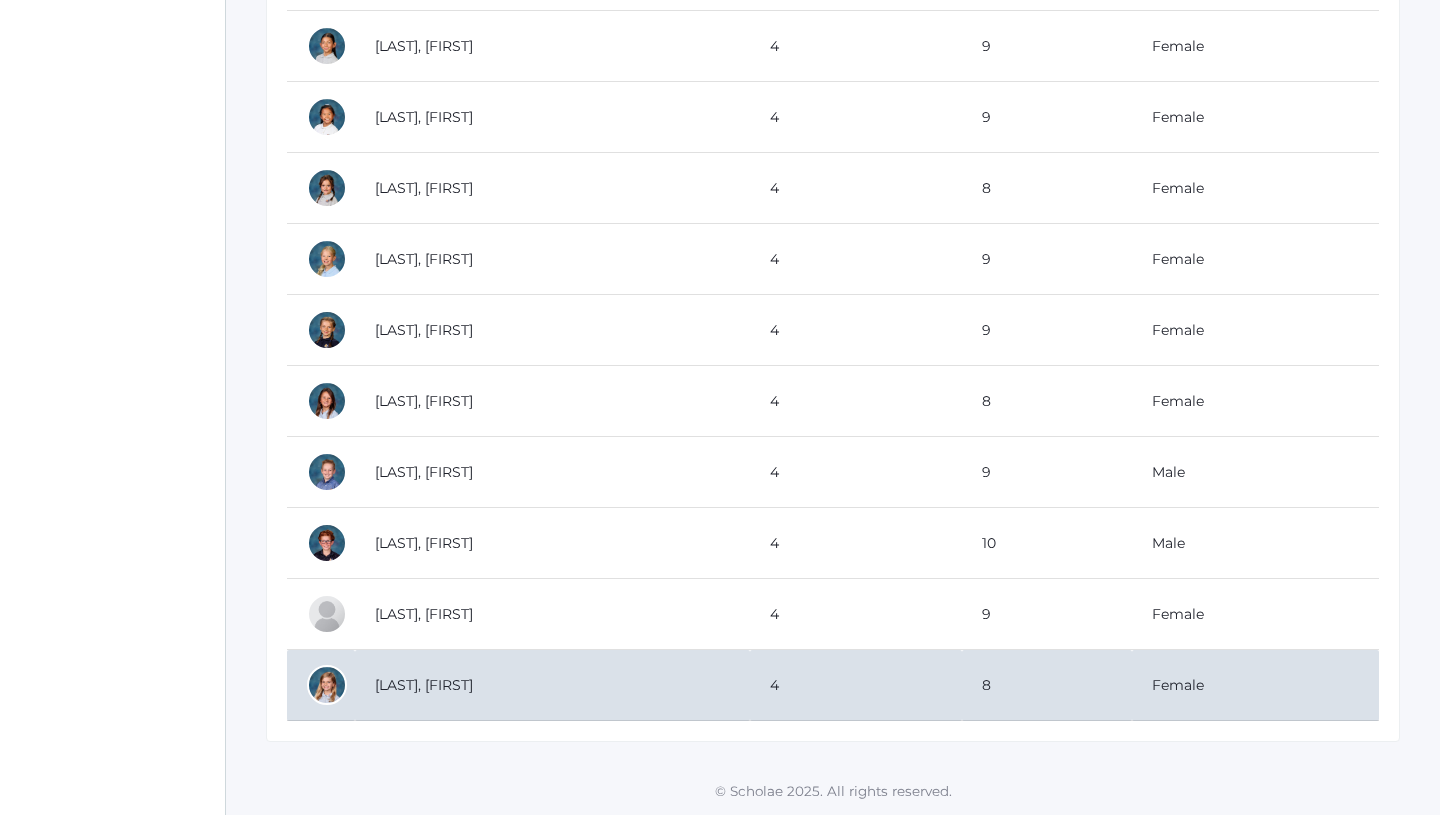 click at bounding box center (327, 685) 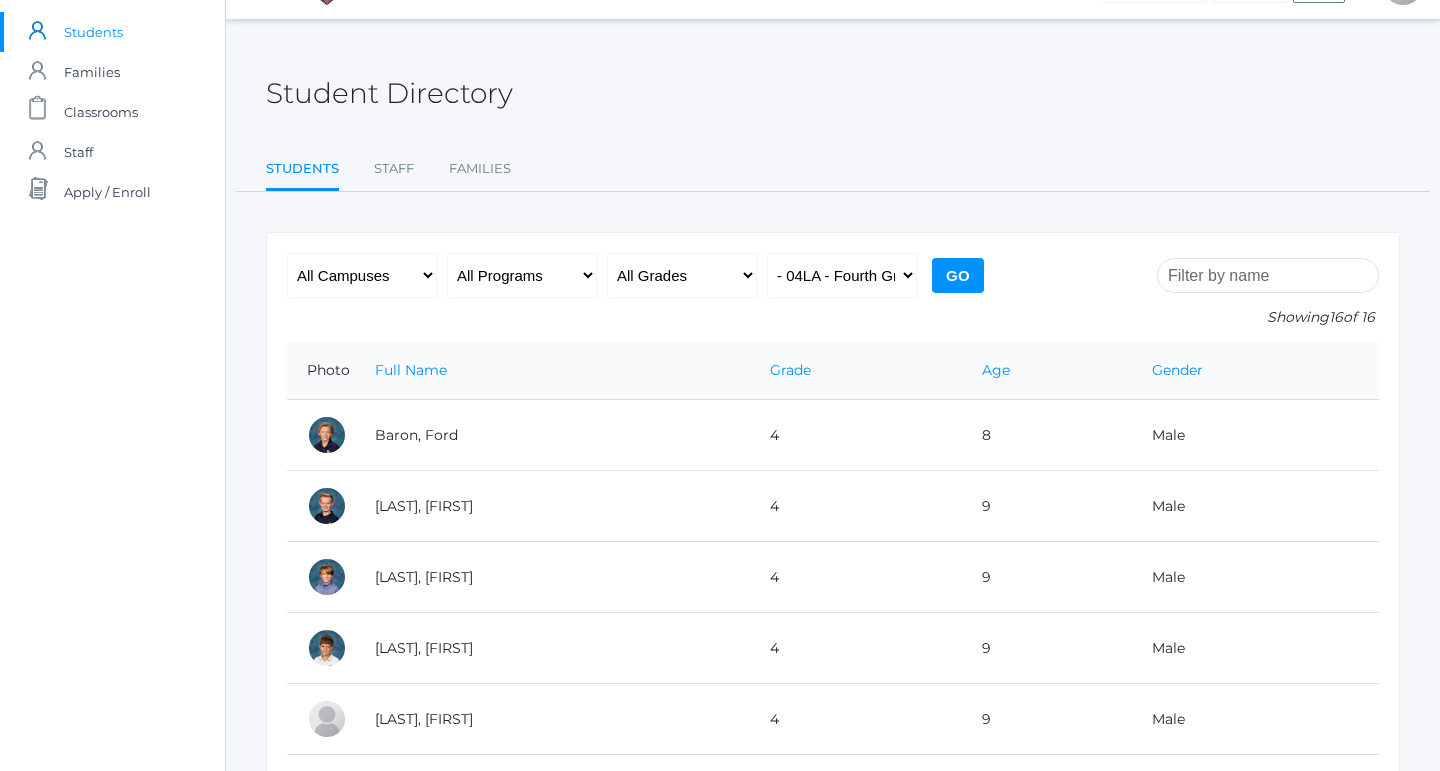 scroll, scrollTop: 0, scrollLeft: 0, axis: both 